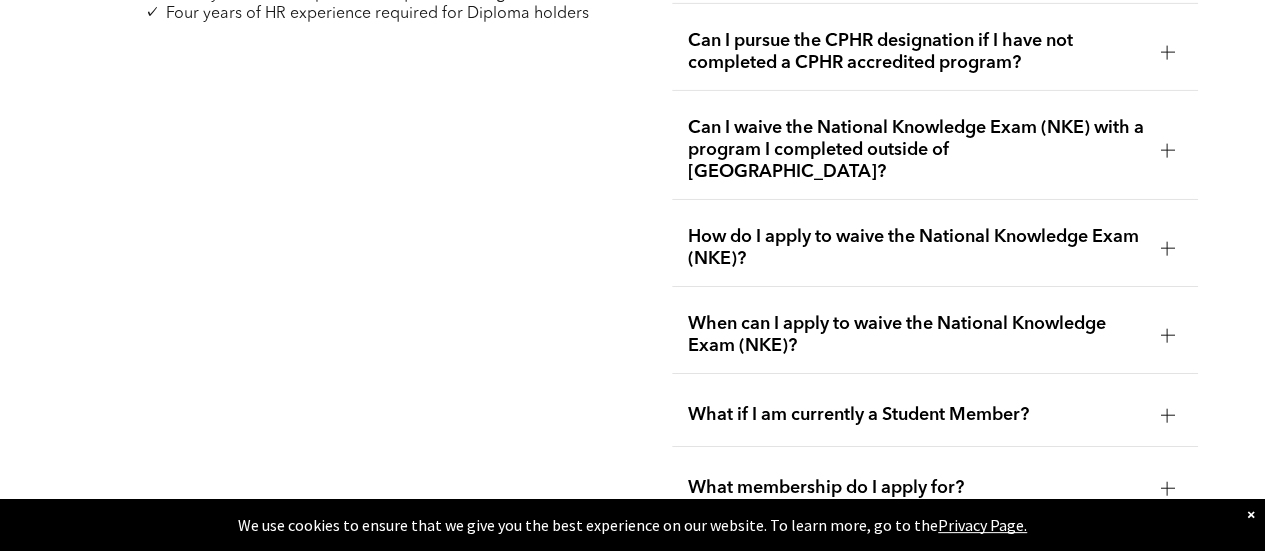scroll, scrollTop: 3100, scrollLeft: 0, axis: vertical 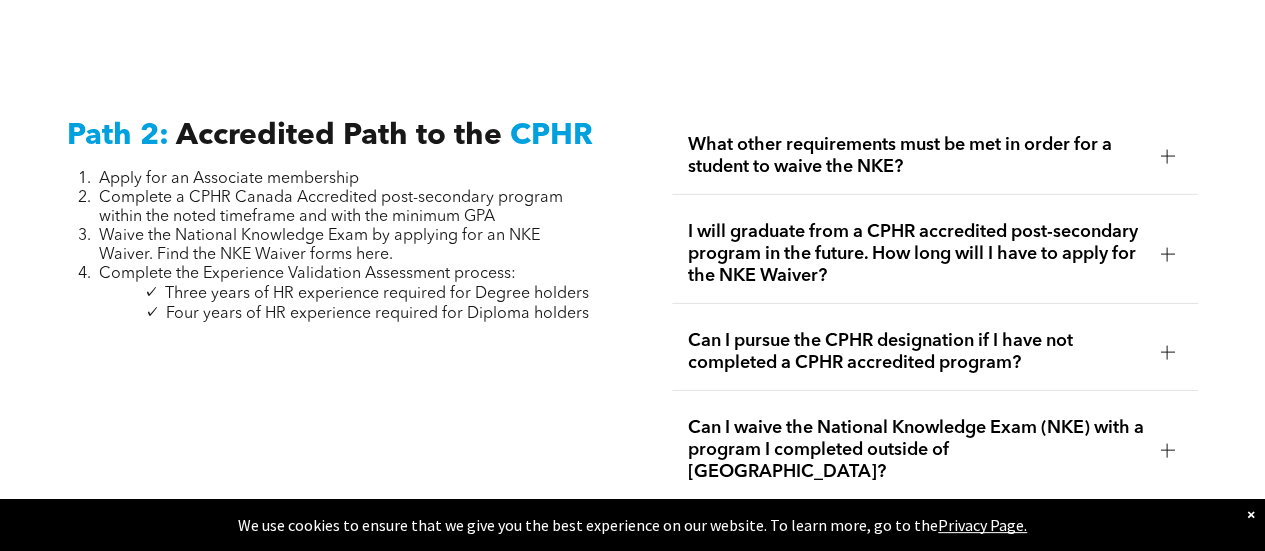 click at bounding box center [1167, 156] 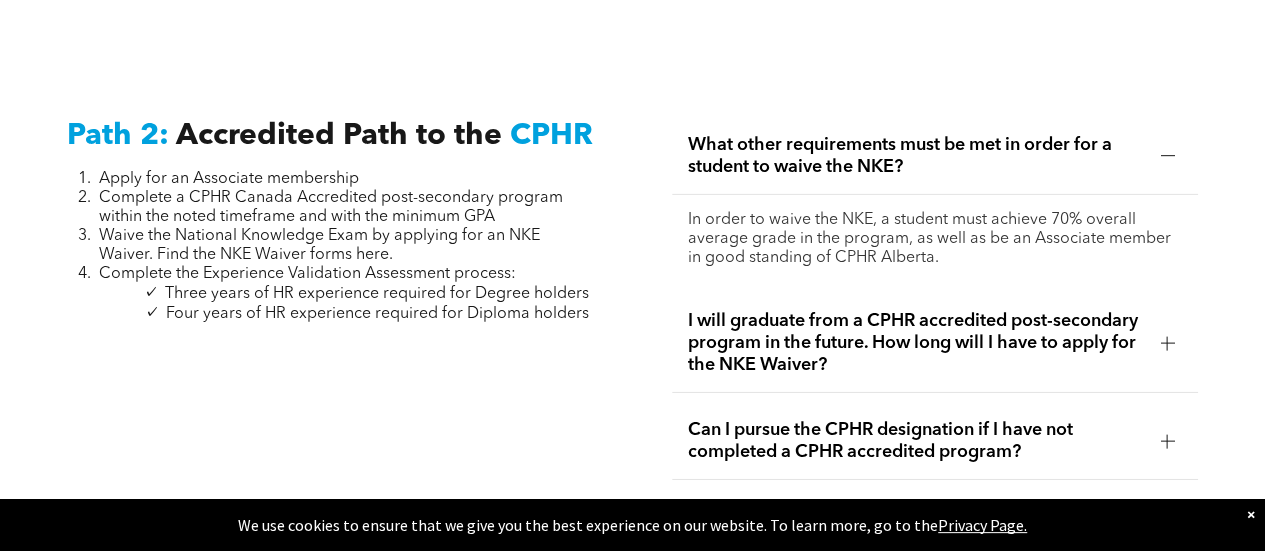 click at bounding box center [1167, 156] 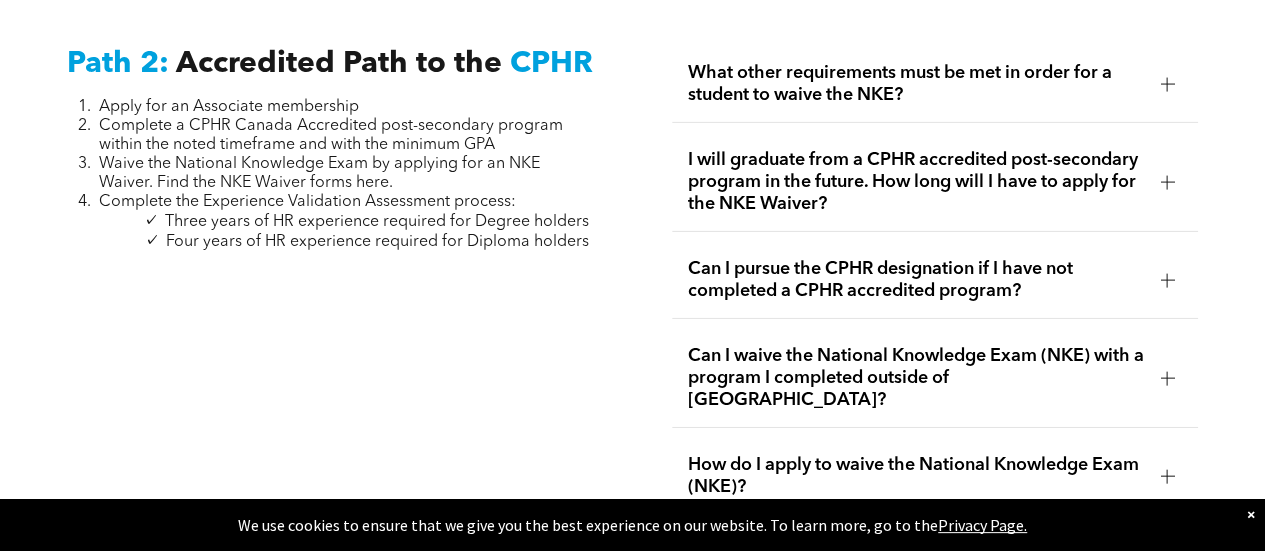 scroll, scrollTop: 3200, scrollLeft: 0, axis: vertical 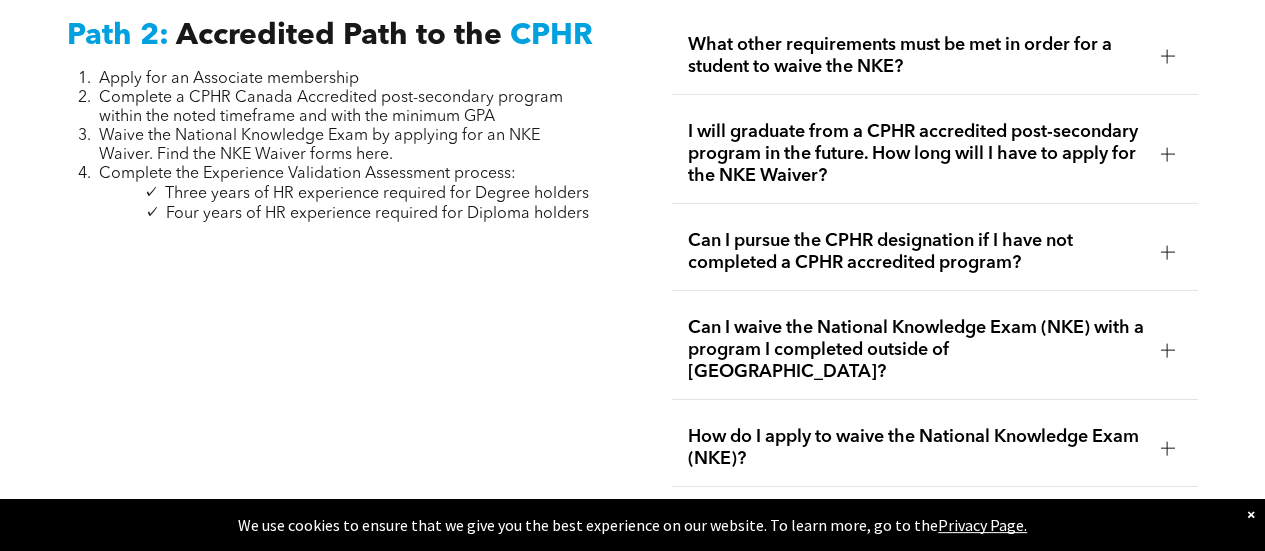 click at bounding box center (1167, 154) 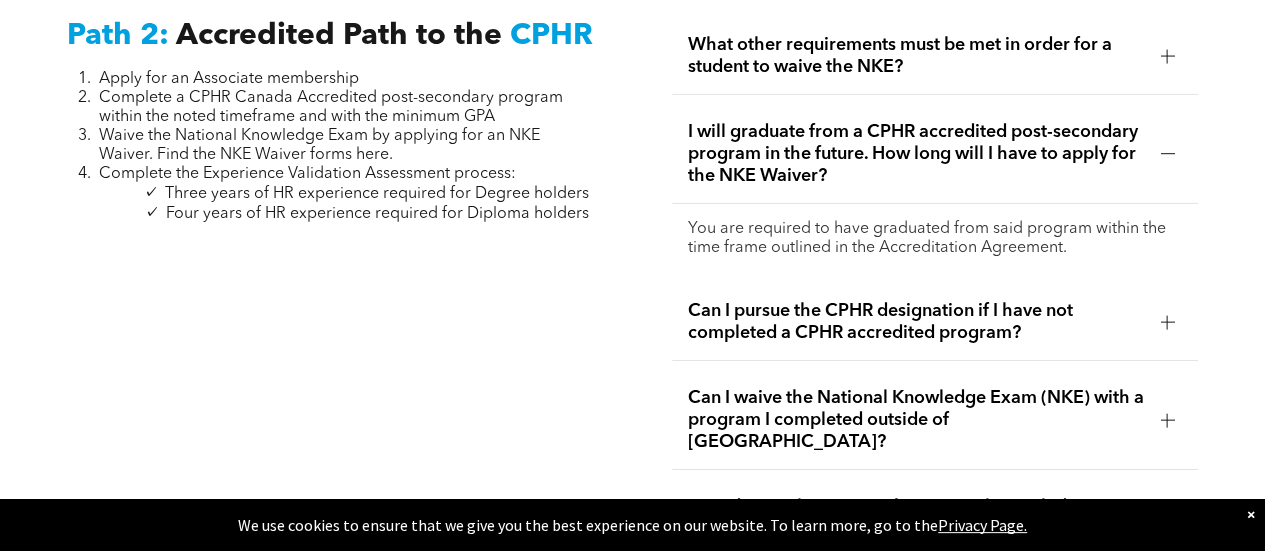 click at bounding box center (1167, 154) 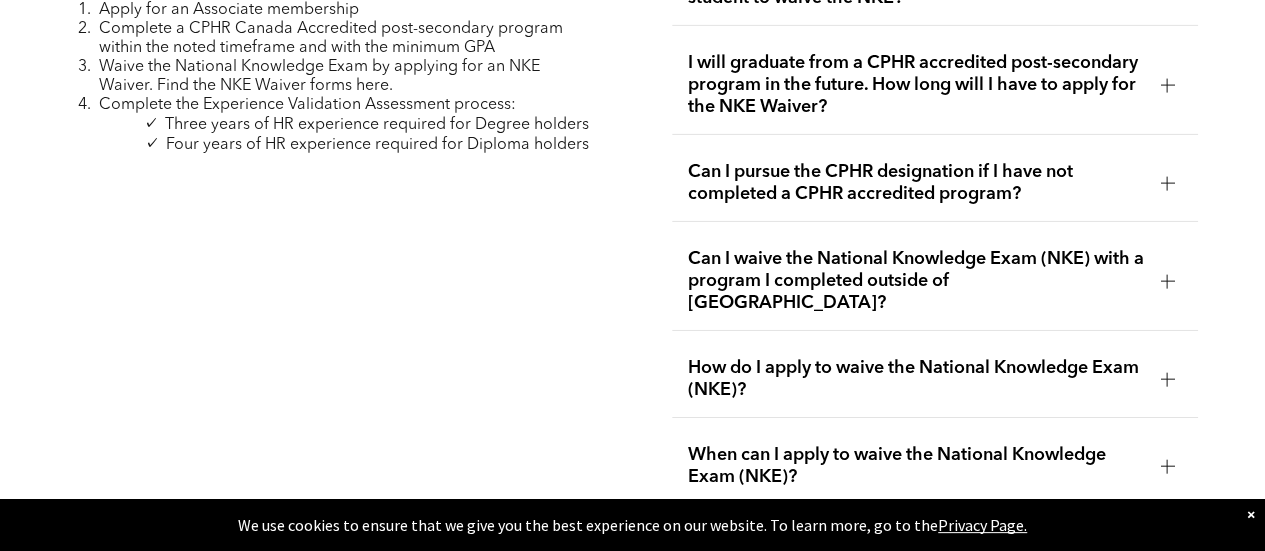 scroll, scrollTop: 3300, scrollLeft: 0, axis: vertical 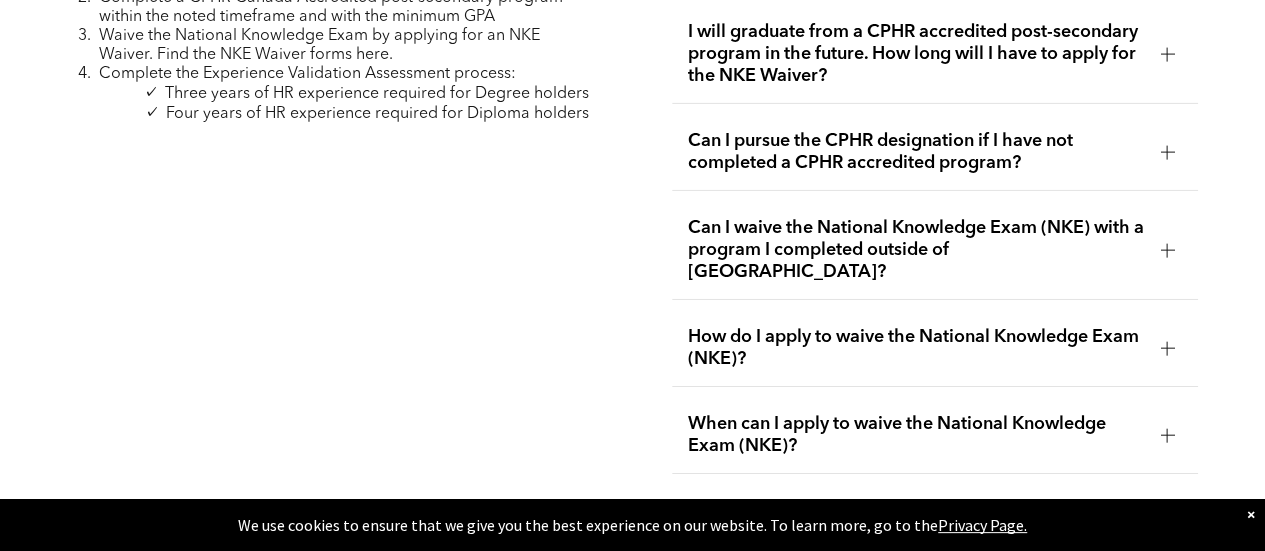 click on "Can I pursue the CPHR designation if I have not completed a CPHR accredited program?" at bounding box center [935, 152] 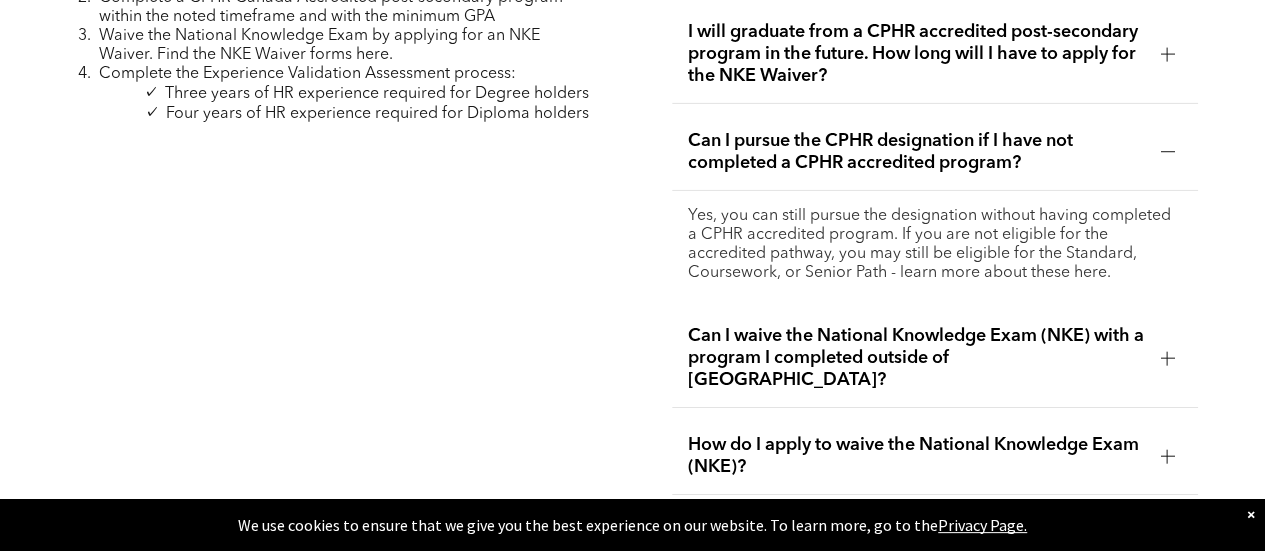 click on "Can I pursue the CPHR designation if I have not completed a CPHR accredited program?" at bounding box center [935, 152] 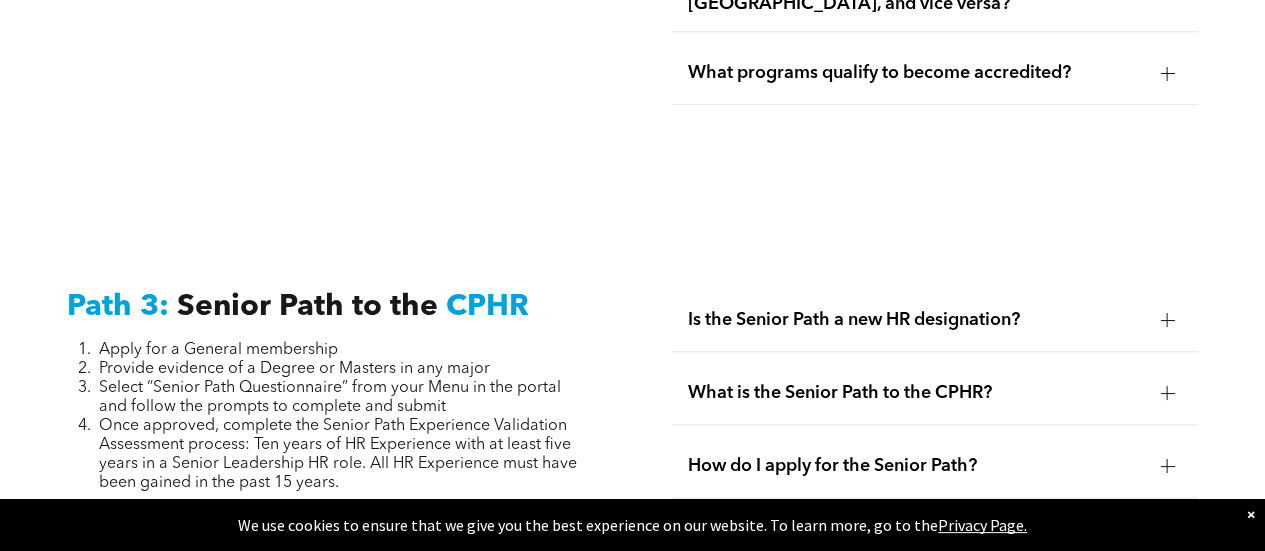 scroll, scrollTop: 5100, scrollLeft: 0, axis: vertical 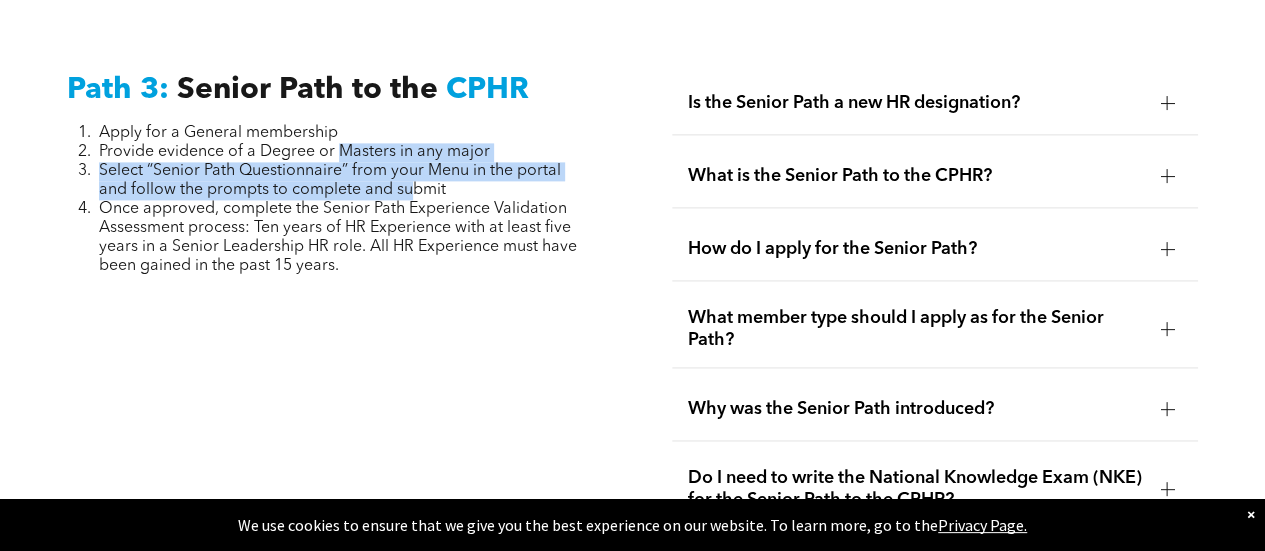 drag, startPoint x: 340, startPoint y: 133, endPoint x: 416, endPoint y: 161, distance: 80.99383 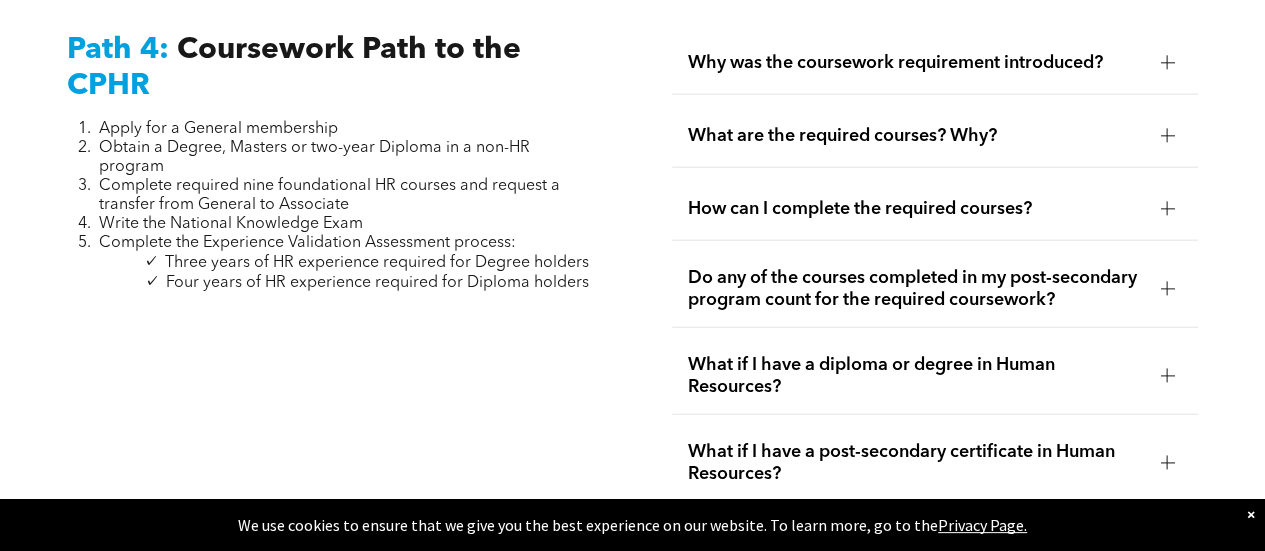 scroll, scrollTop: 6000, scrollLeft: 0, axis: vertical 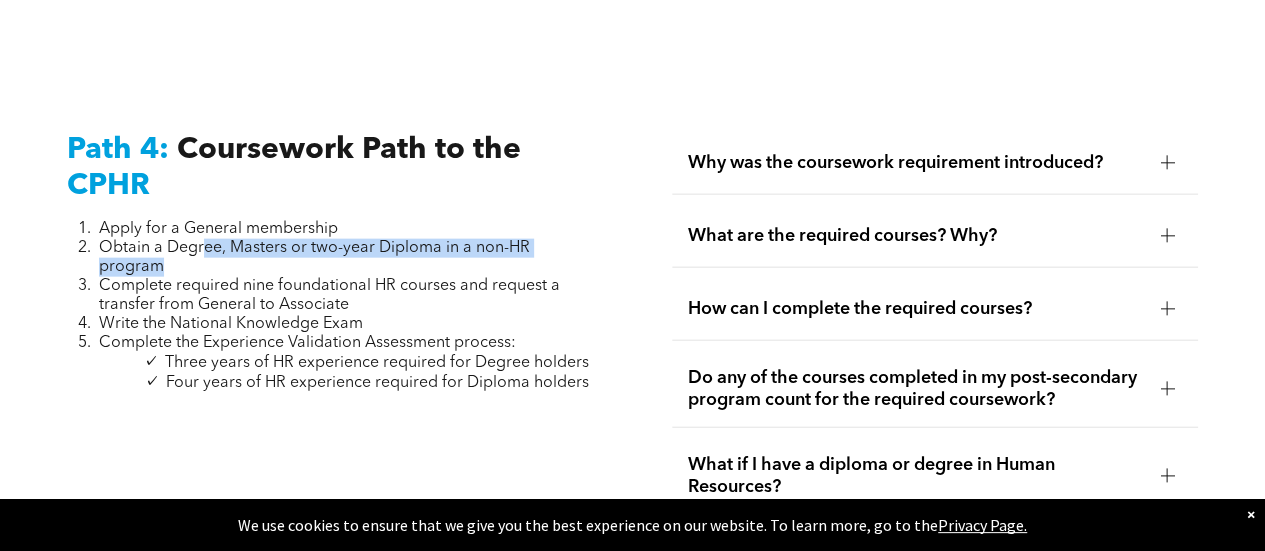 drag, startPoint x: 200, startPoint y: 223, endPoint x: 262, endPoint y: 243, distance: 65.14599 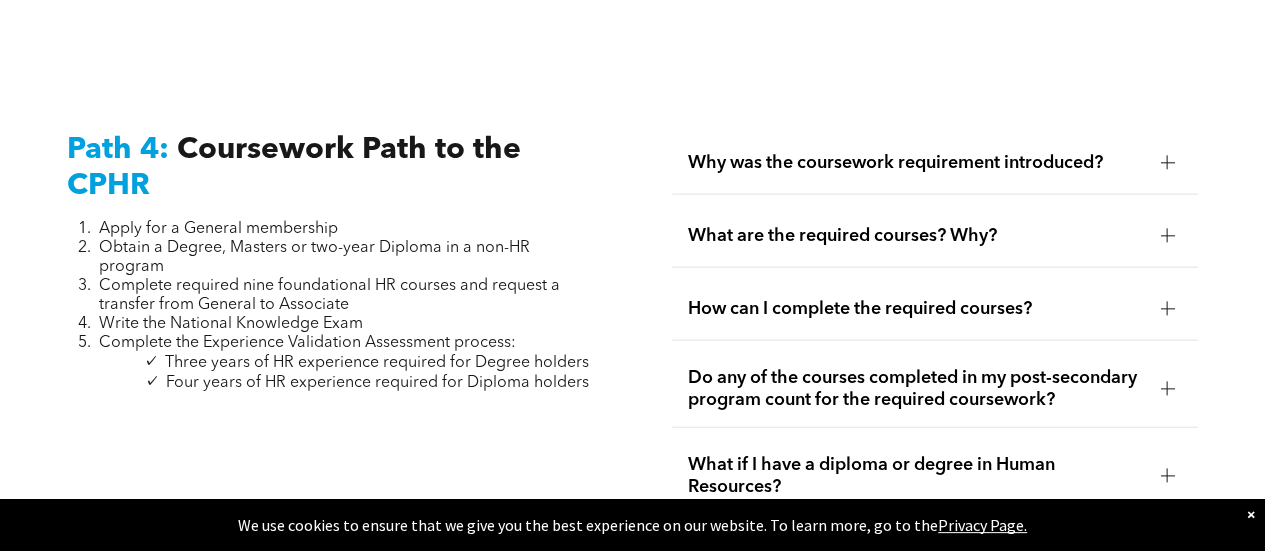 click on "Complete required nine foundational HR courses and request a transfer from General to Associate" at bounding box center [329, 295] 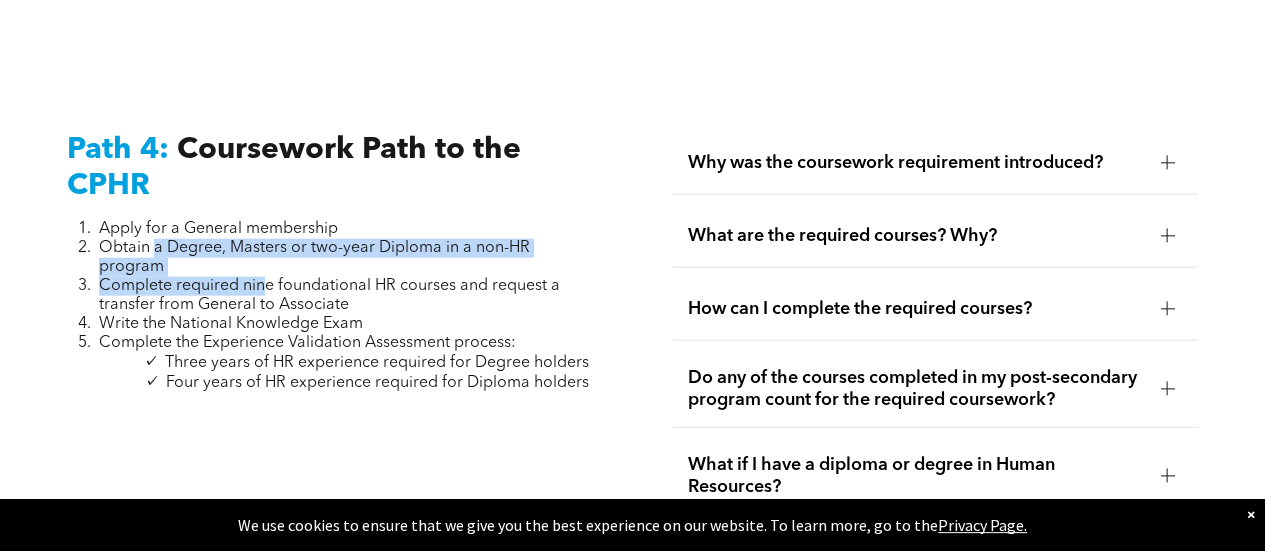 drag, startPoint x: 156, startPoint y: 225, endPoint x: 267, endPoint y: 251, distance: 114.00439 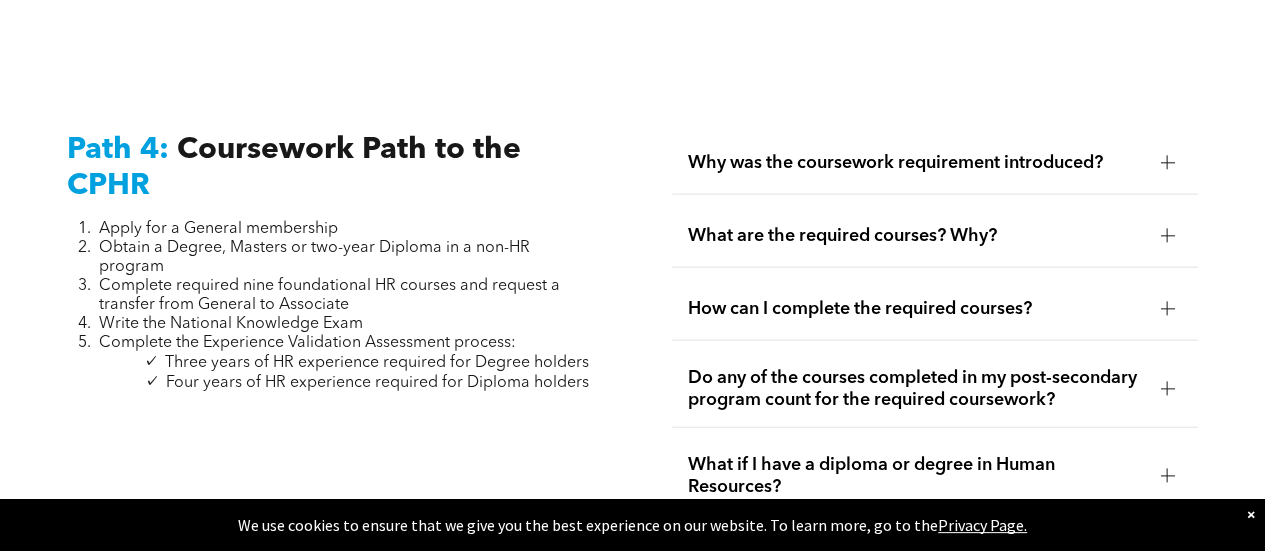 click on "Complete required nine foundational HR courses and request a transfer from General to Associate" at bounding box center (329, 295) 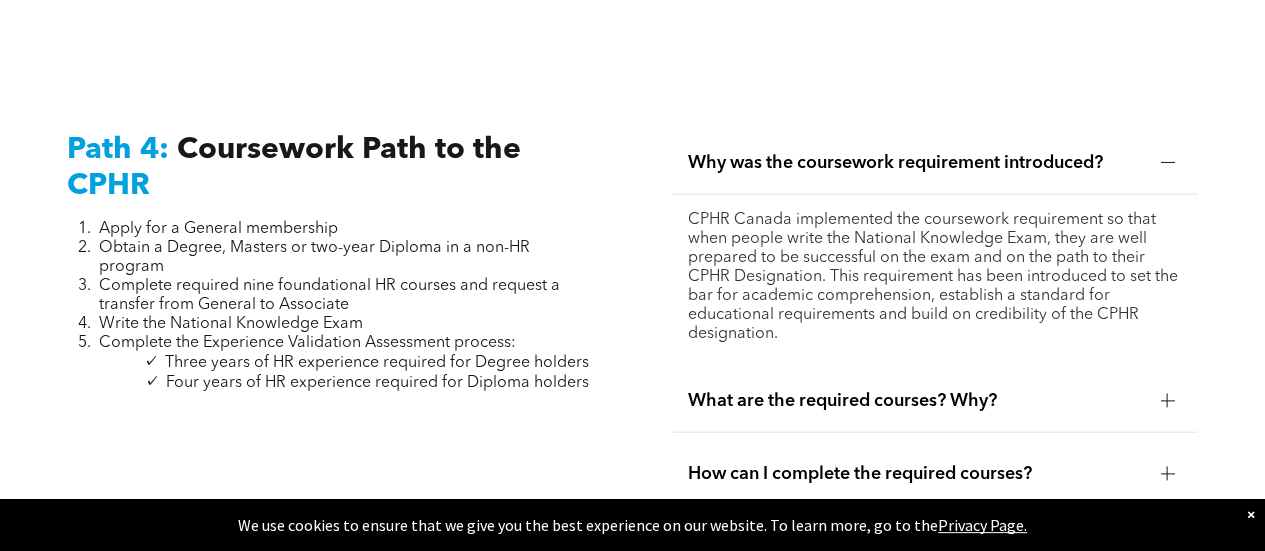 click on "Why was the coursework requirement introduced?" at bounding box center [935, 163] 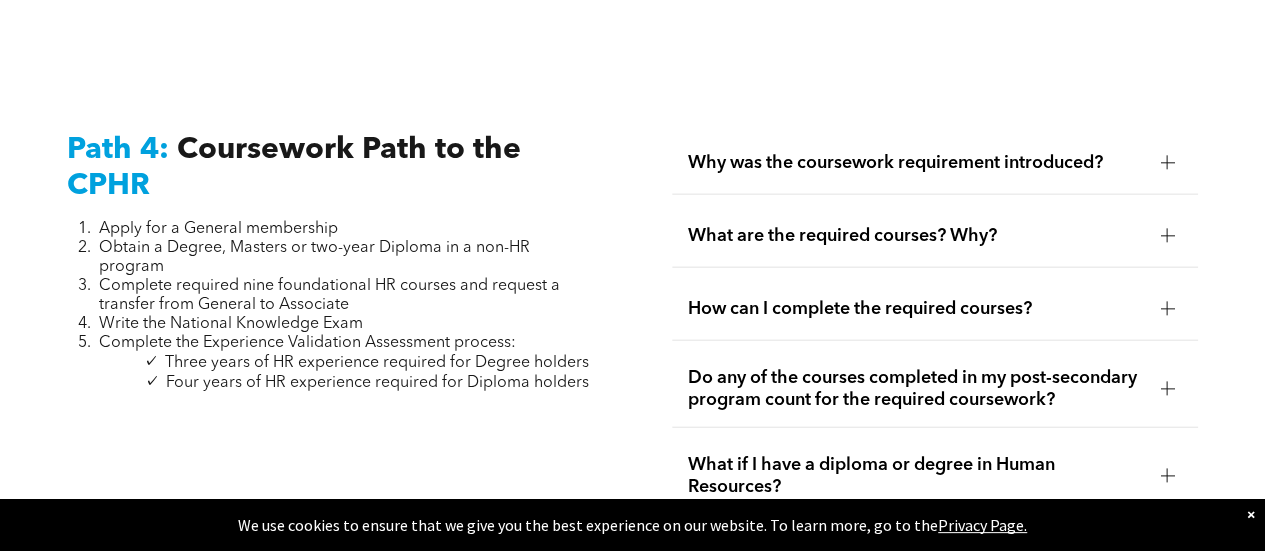 click on "What are the required courses? Why?" at bounding box center [935, 236] 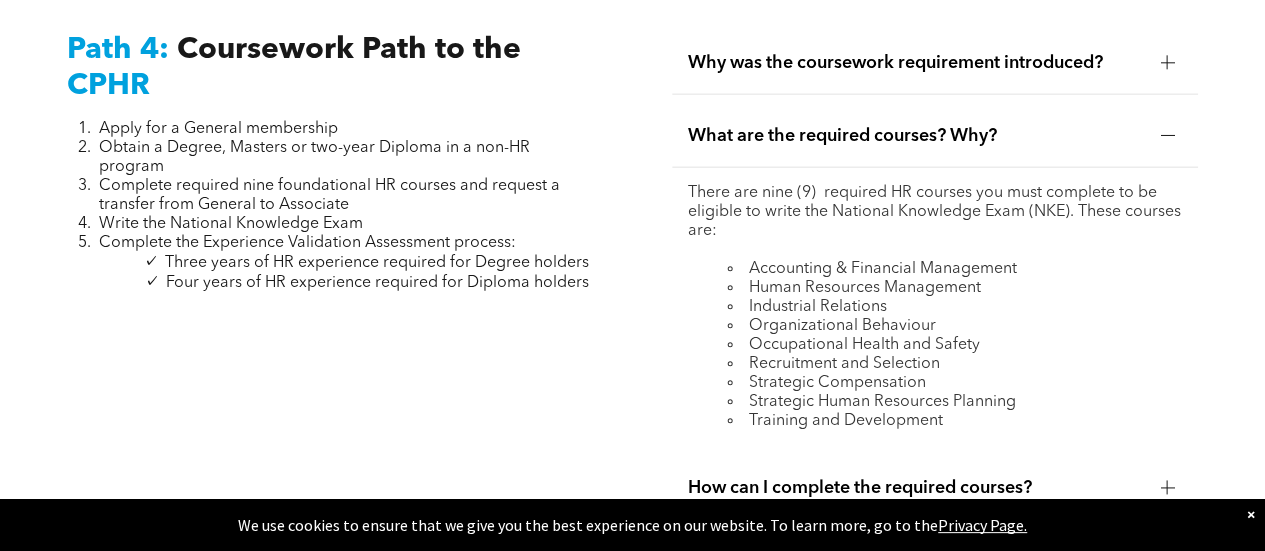 scroll, scrollTop: 6200, scrollLeft: 0, axis: vertical 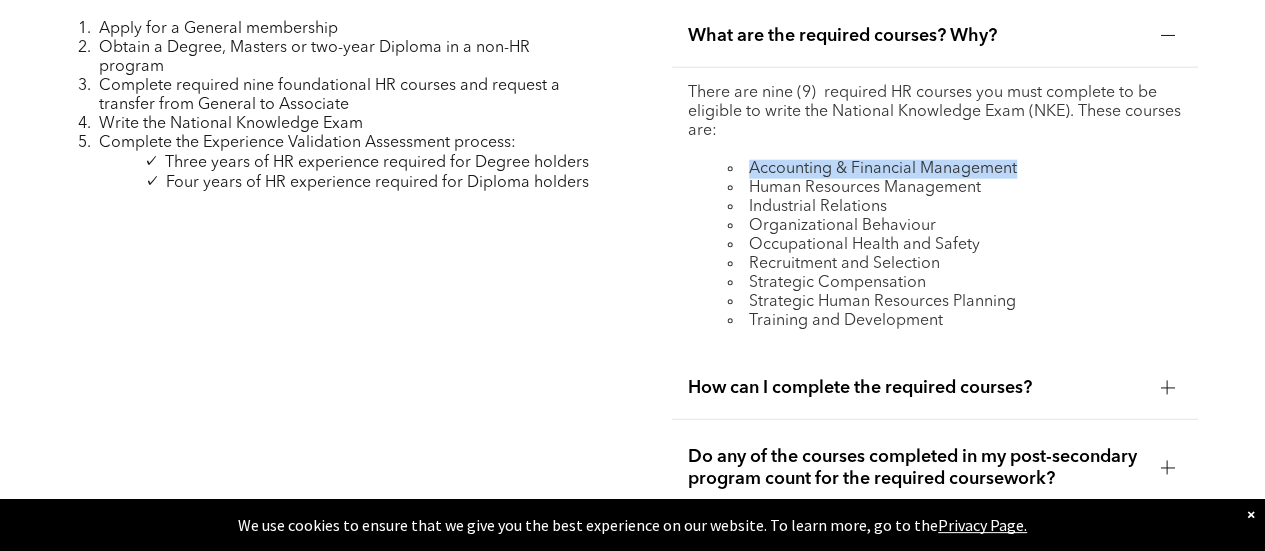 drag, startPoint x: 749, startPoint y: 139, endPoint x: 1024, endPoint y: 135, distance: 275.02908 